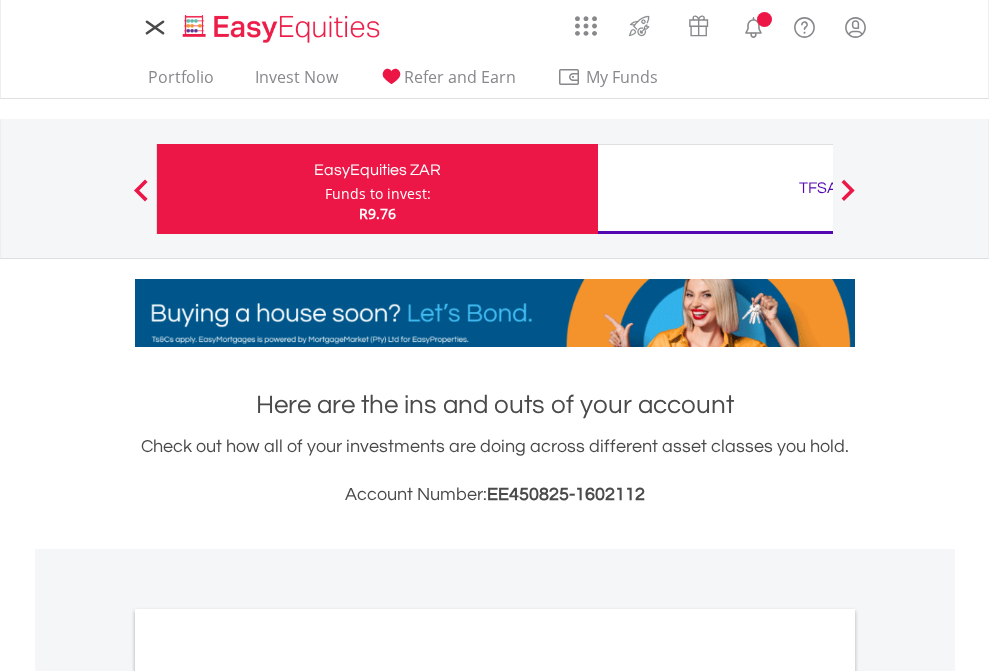 scroll, scrollTop: 0, scrollLeft: 0, axis: both 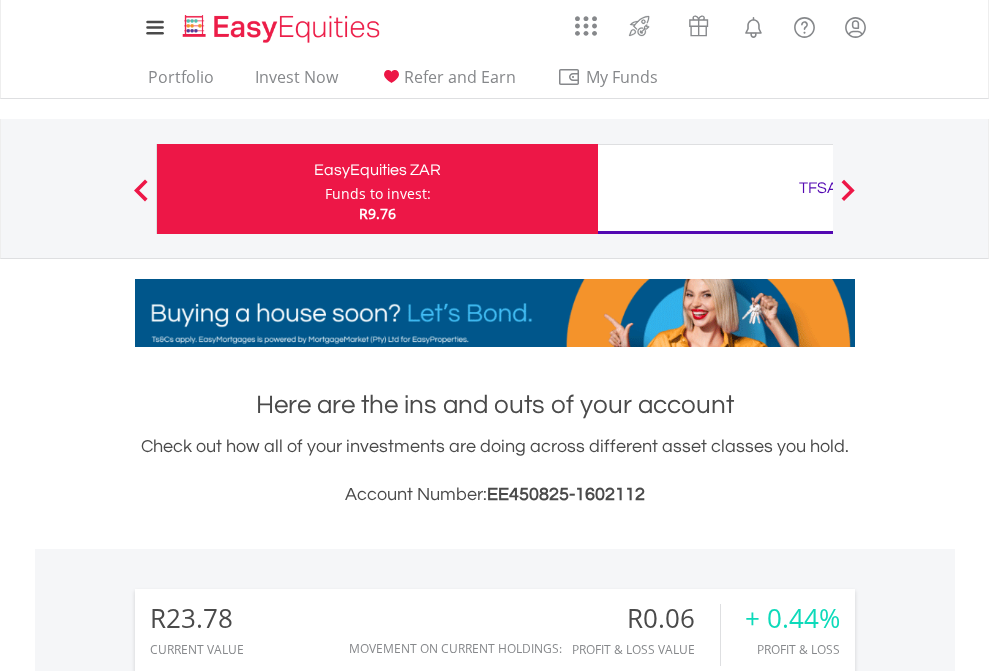 click on "Funds to invest:" at bounding box center (378, 194) 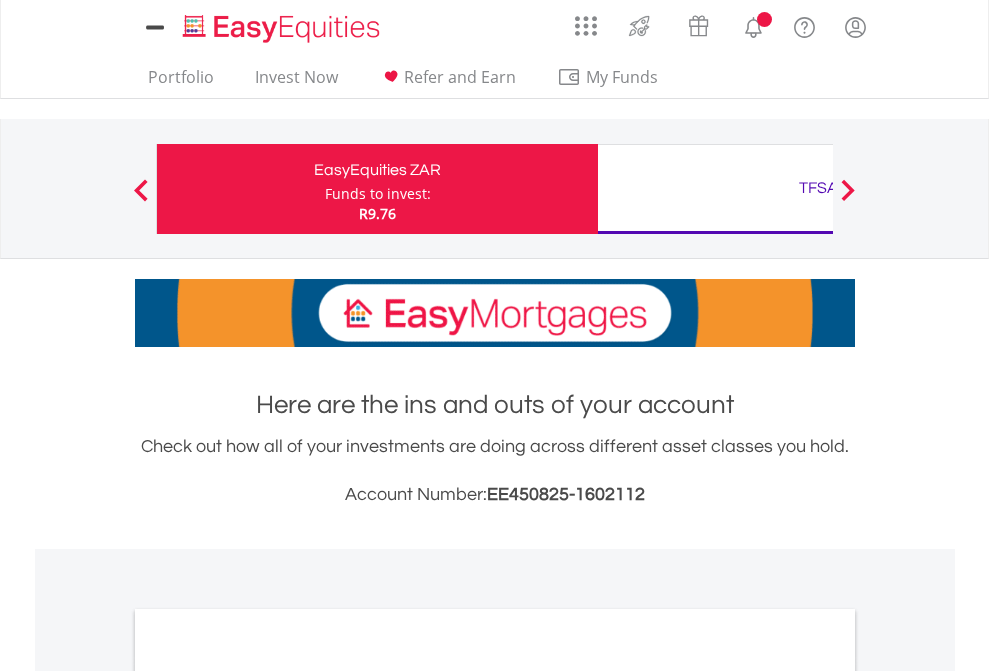 scroll, scrollTop: 0, scrollLeft: 0, axis: both 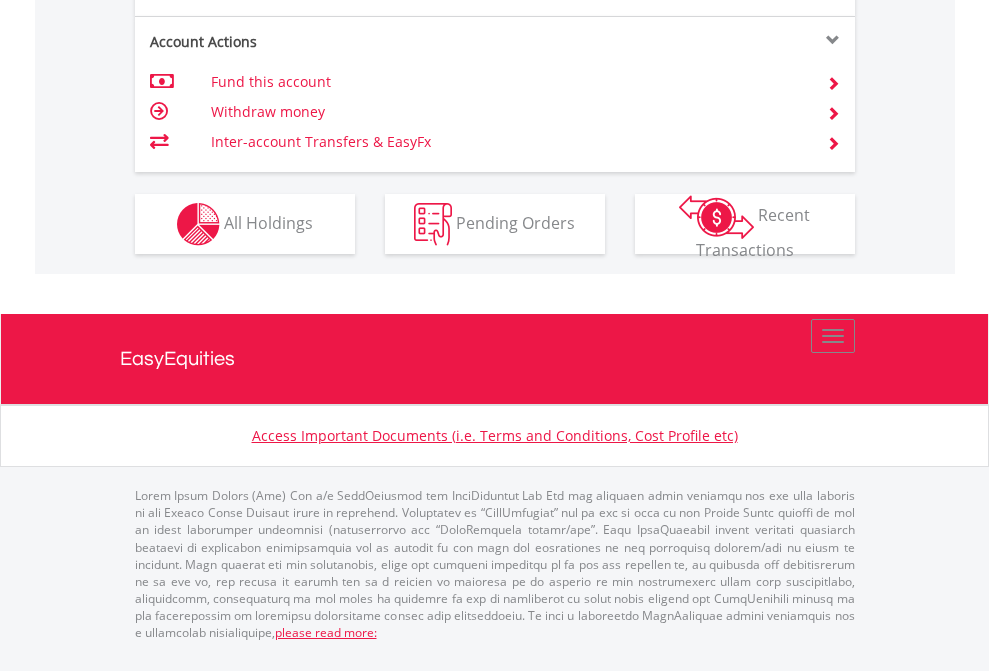 click on "Investment types" at bounding box center (706, -337) 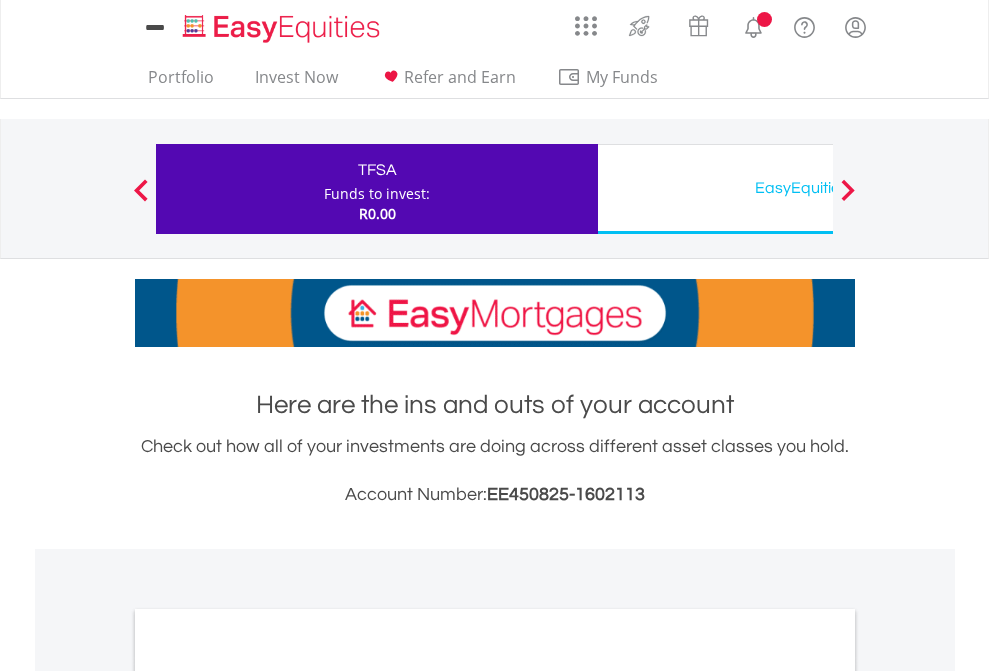 scroll, scrollTop: 0, scrollLeft: 0, axis: both 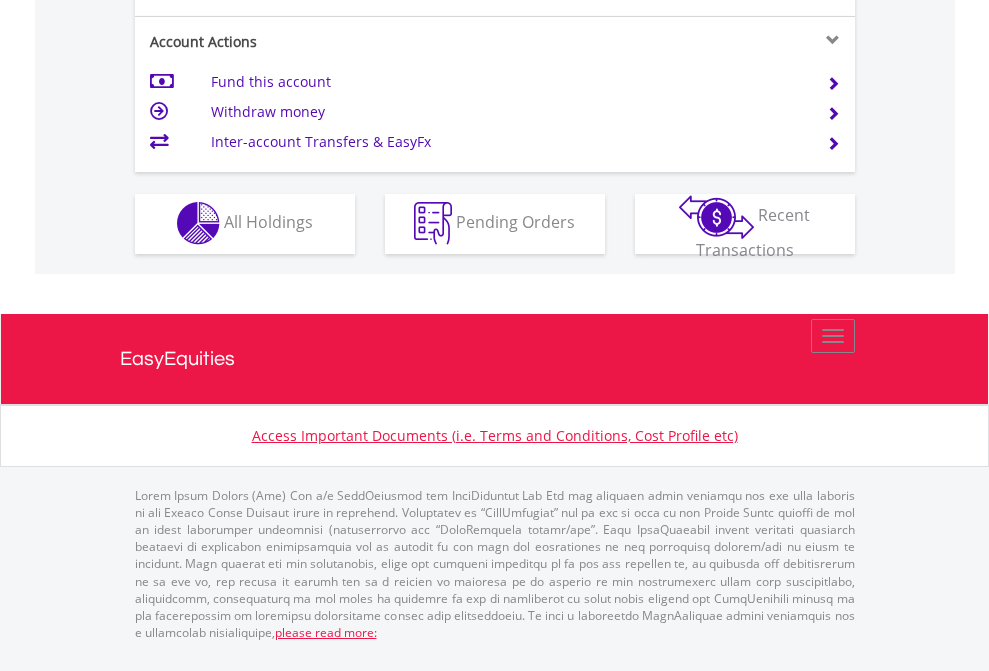 click on "Investment types" at bounding box center [706, -353] 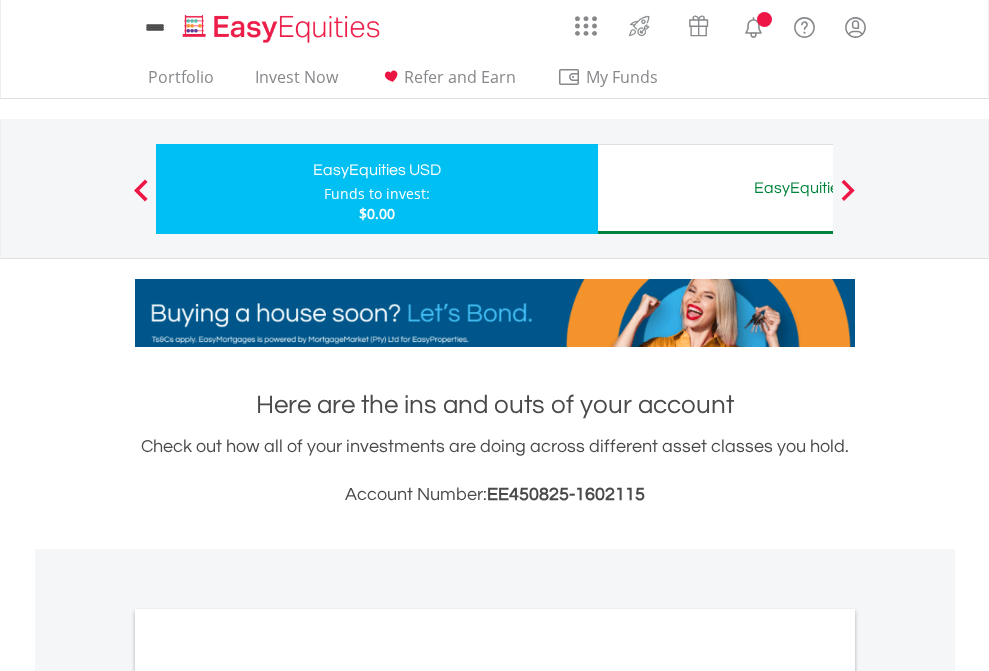 scroll, scrollTop: 0, scrollLeft: 0, axis: both 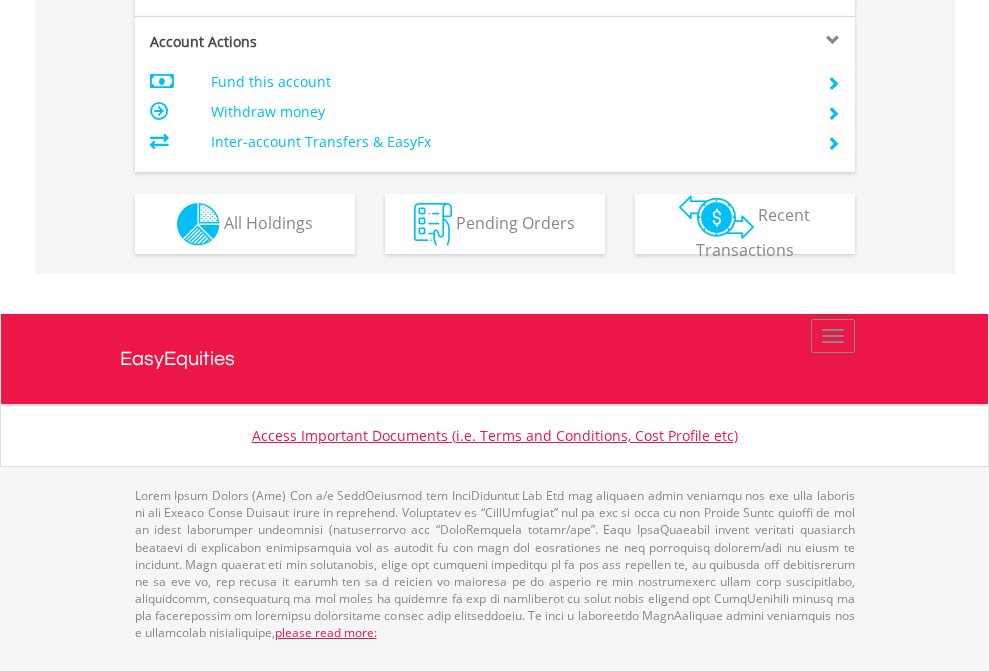 click on "Investment types" at bounding box center (706, -337) 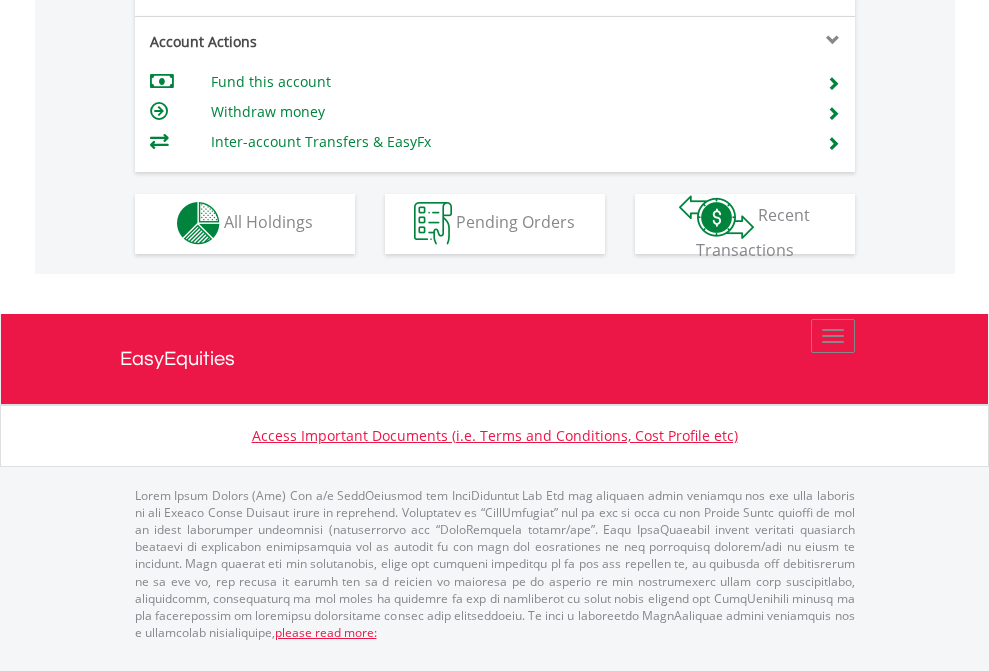 scroll, scrollTop: 1870, scrollLeft: 0, axis: vertical 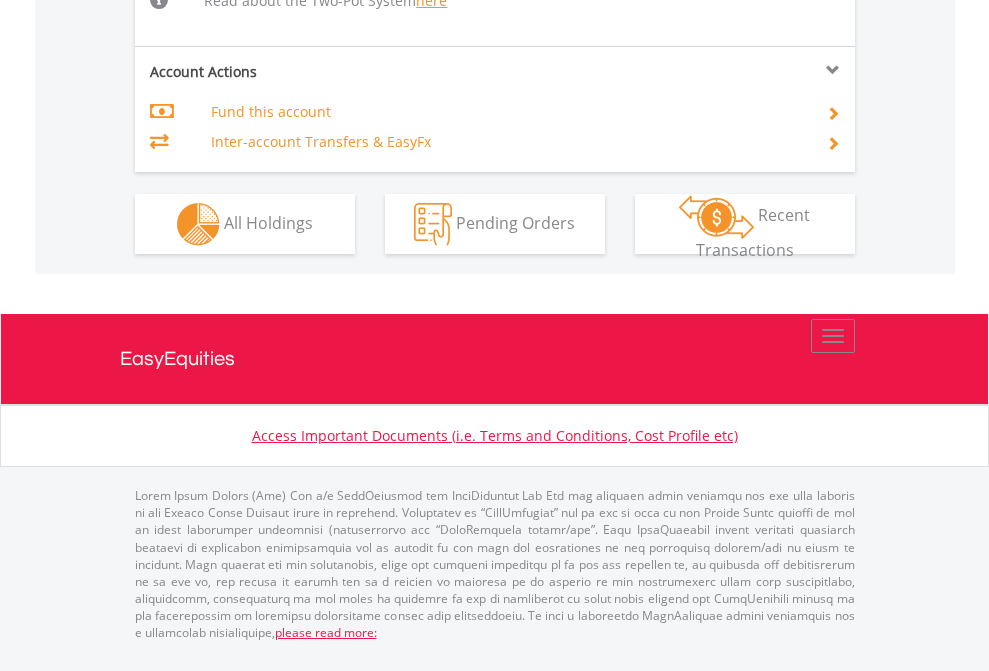 click on "Investment types" at bounding box center [706, -518] 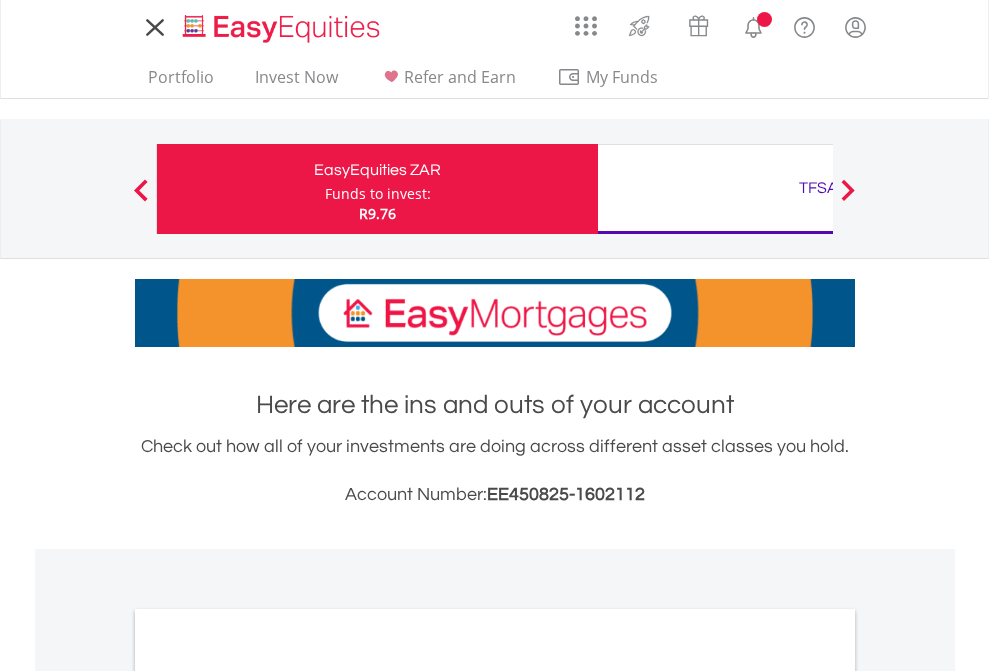 scroll, scrollTop: 0, scrollLeft: 0, axis: both 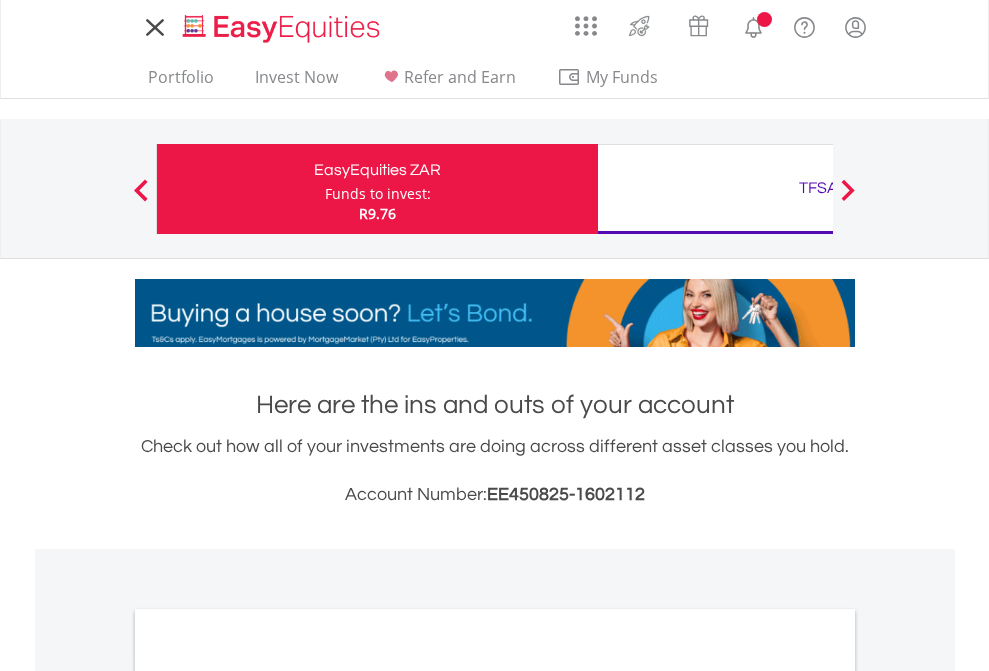 click on "All Holdings" at bounding box center (268, 1096) 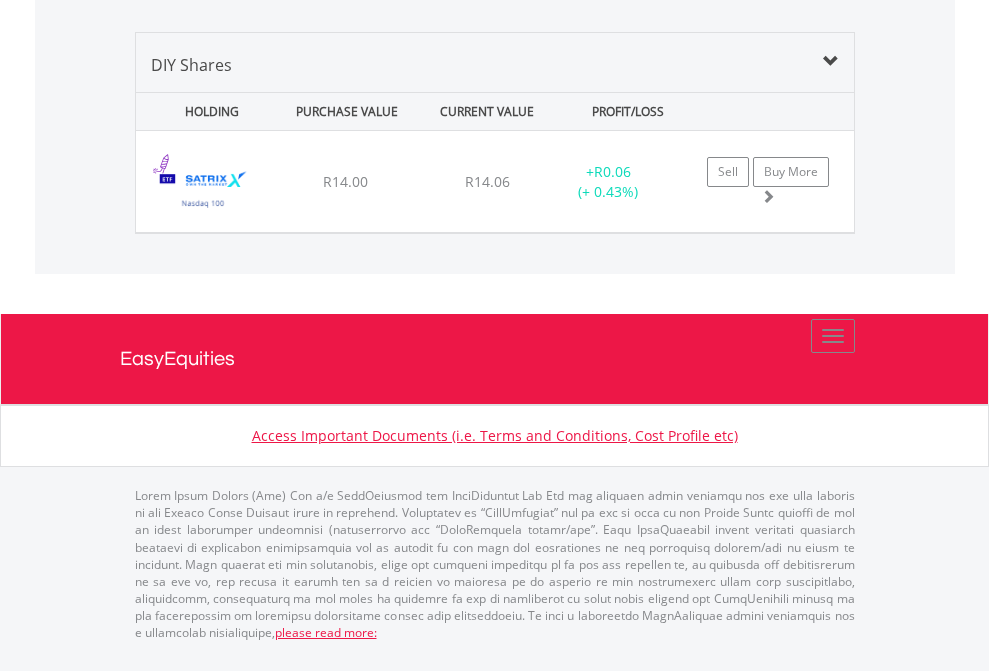 scroll, scrollTop: 1933, scrollLeft: 0, axis: vertical 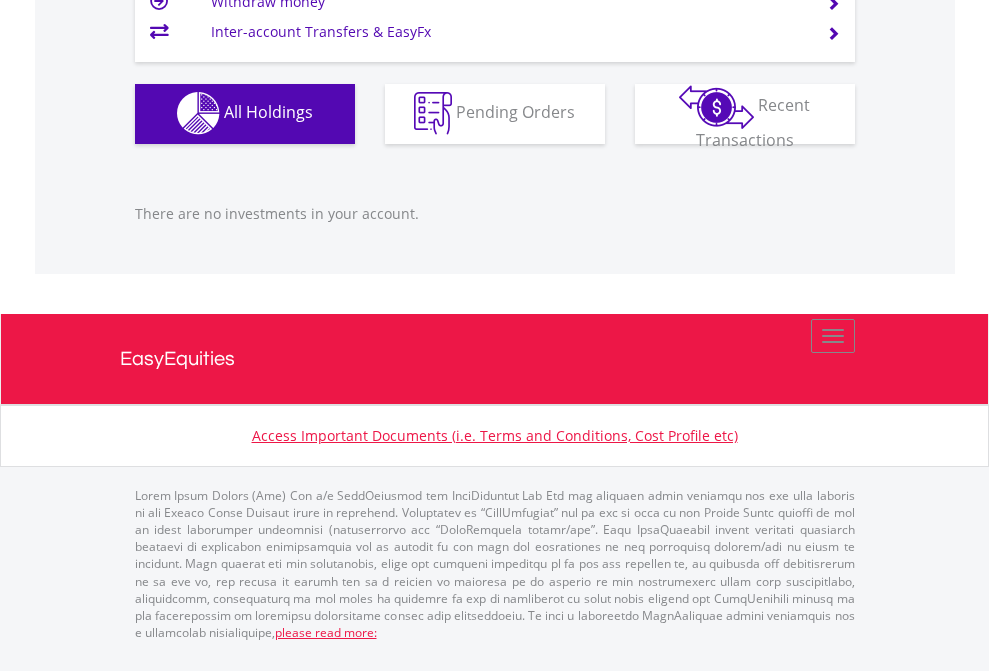 click on "EasyEquities USD" at bounding box center (818, -1142) 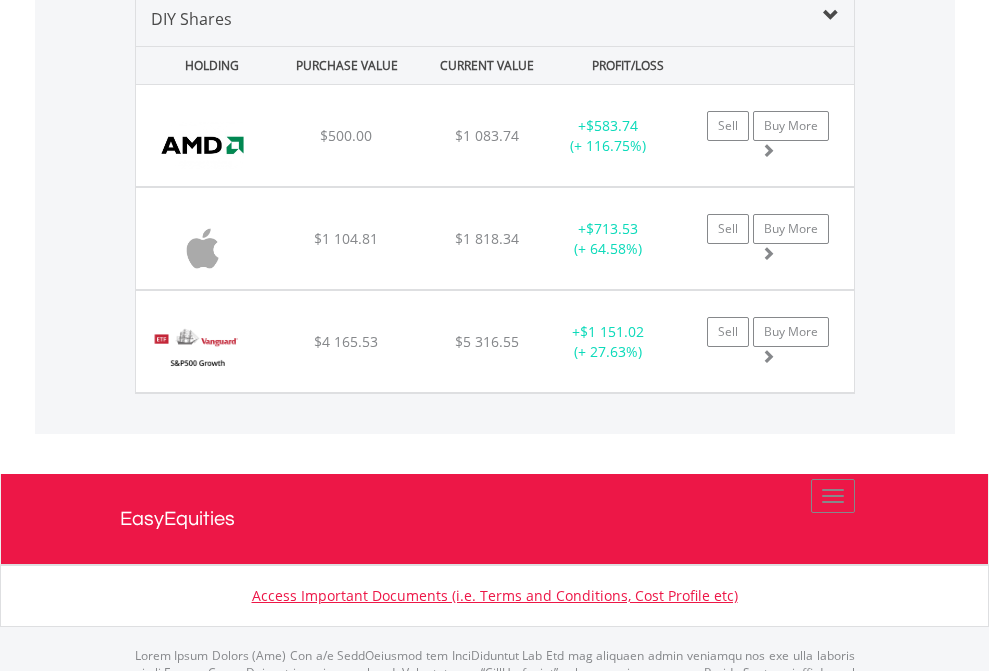 scroll, scrollTop: 1933, scrollLeft: 0, axis: vertical 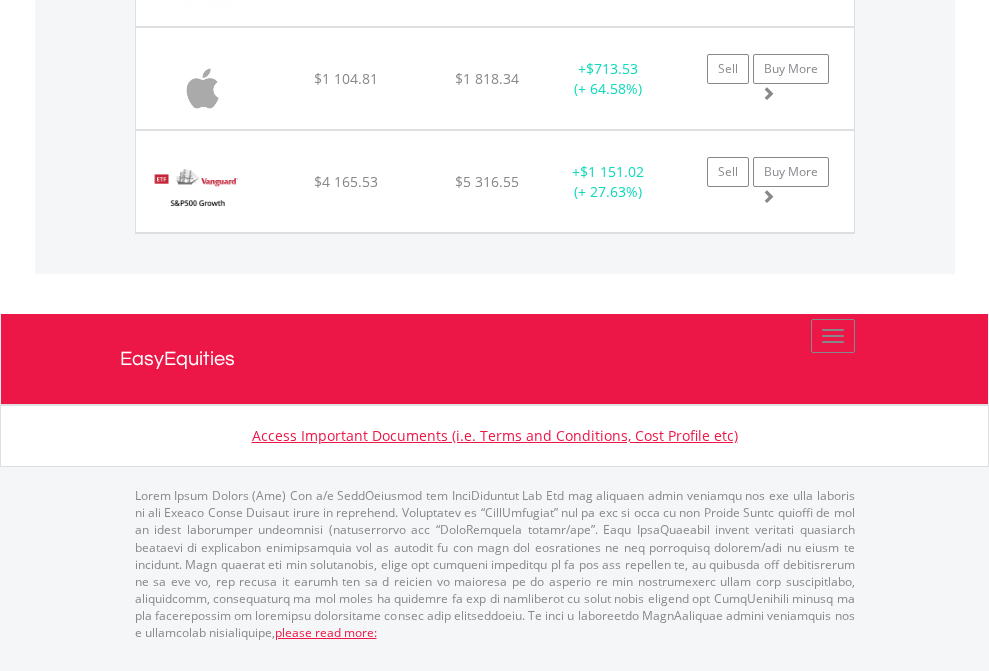 click on "EasyEquities AUD" at bounding box center [818, -1174] 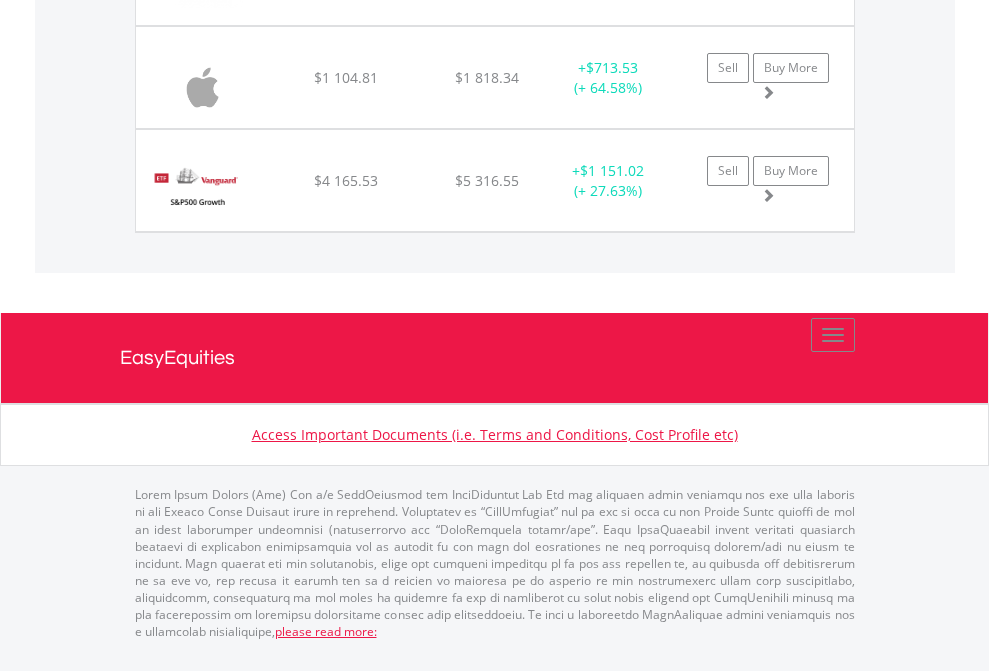 scroll, scrollTop: 144, scrollLeft: 0, axis: vertical 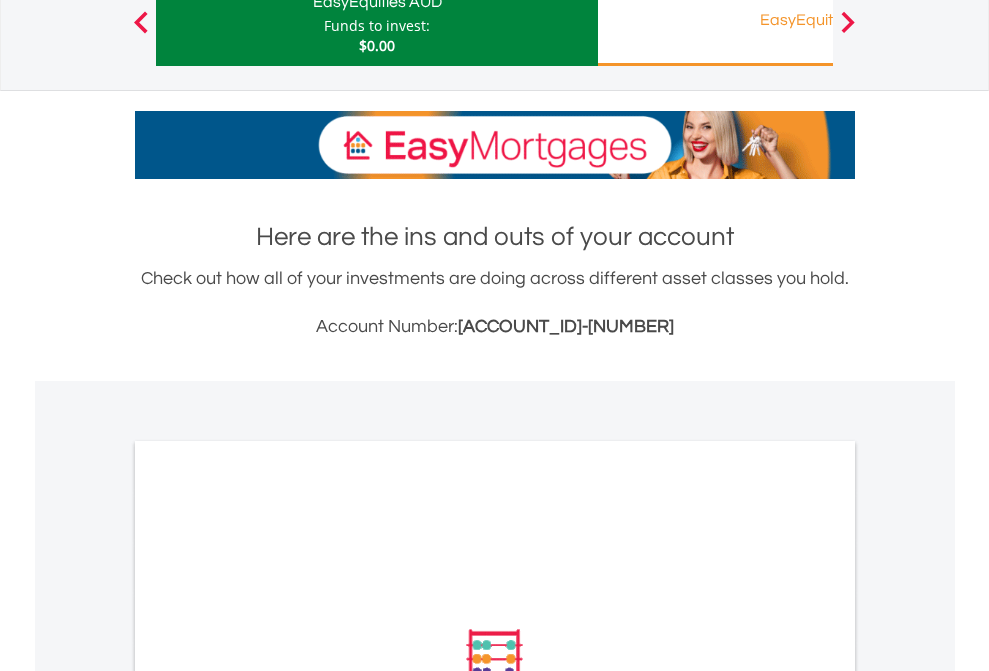 click on "All Holdings" at bounding box center [268, 928] 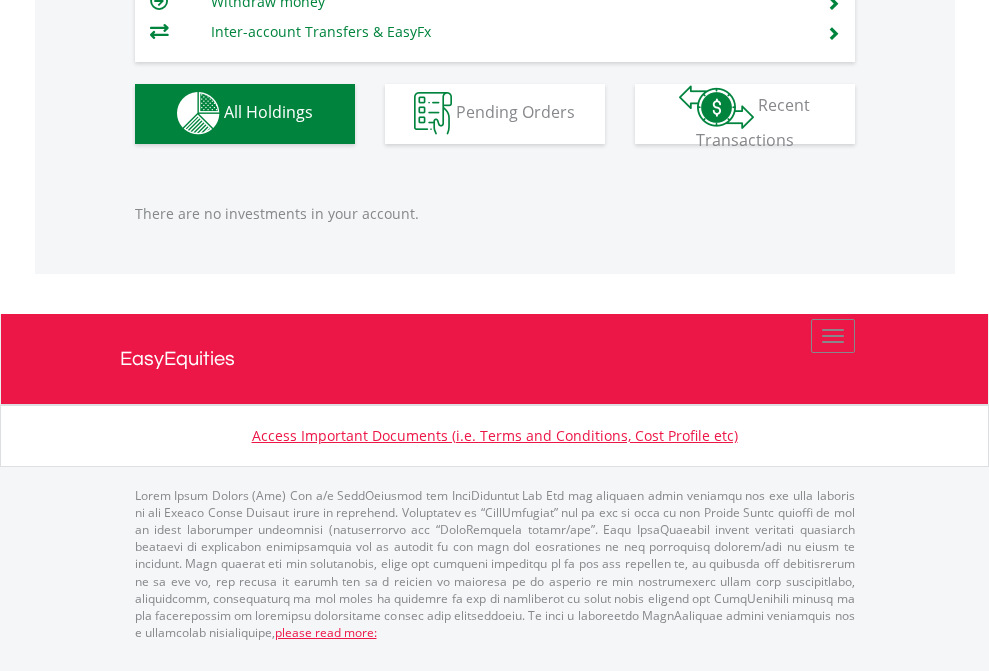 scroll, scrollTop: 1980, scrollLeft: 0, axis: vertical 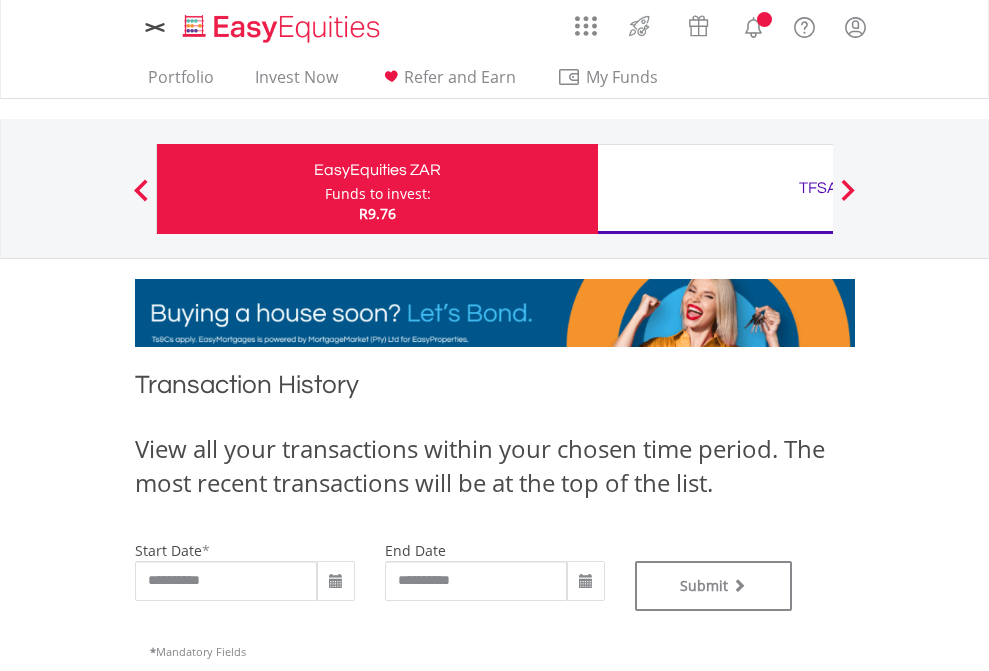 type on "**********" 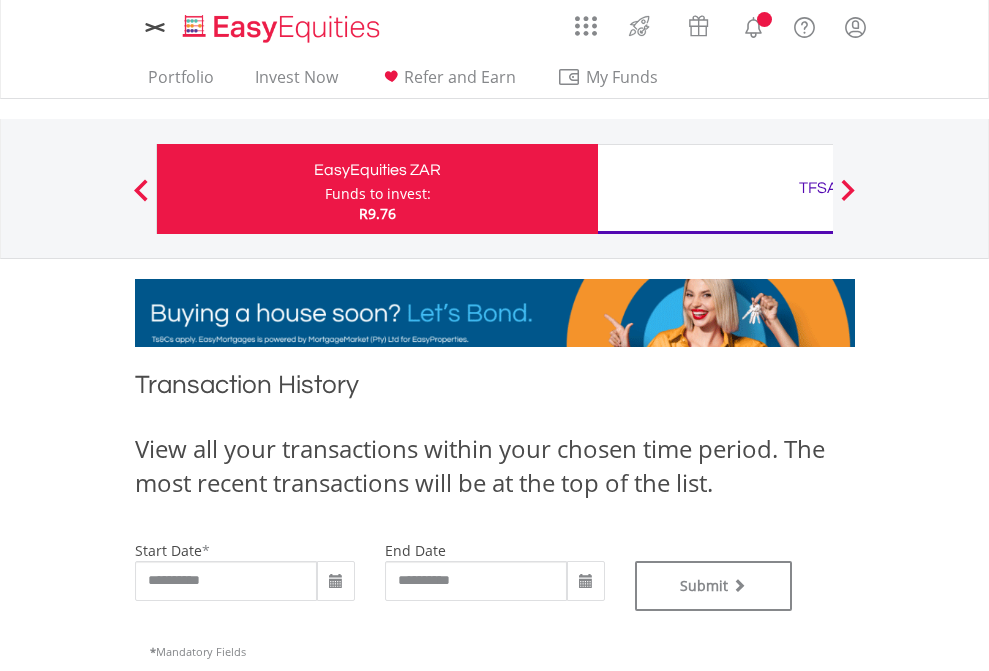 scroll, scrollTop: 0, scrollLeft: 0, axis: both 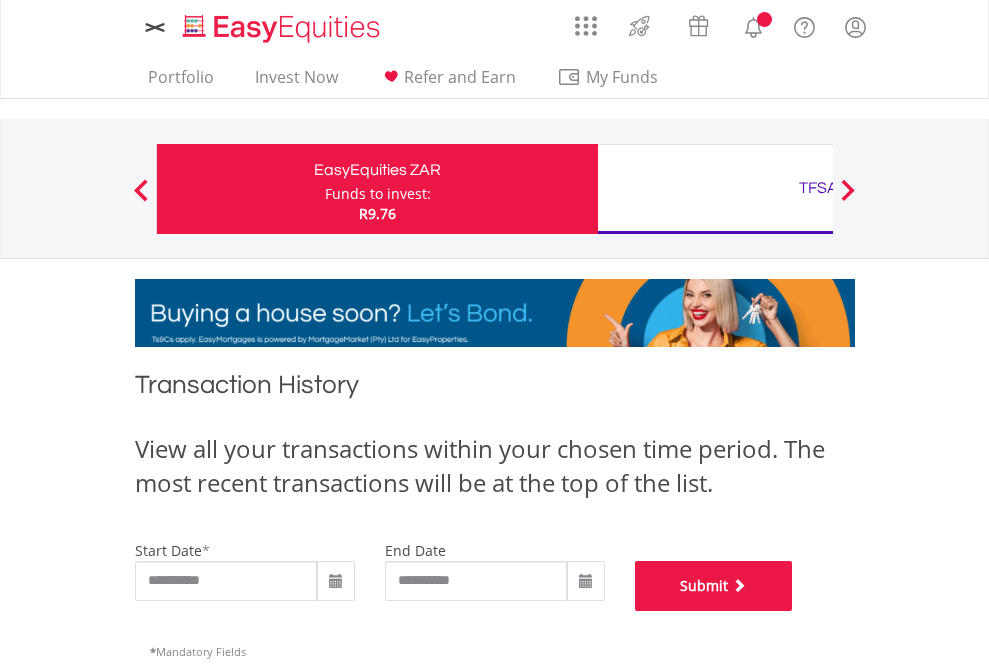 click on "Submit" at bounding box center (714, 586) 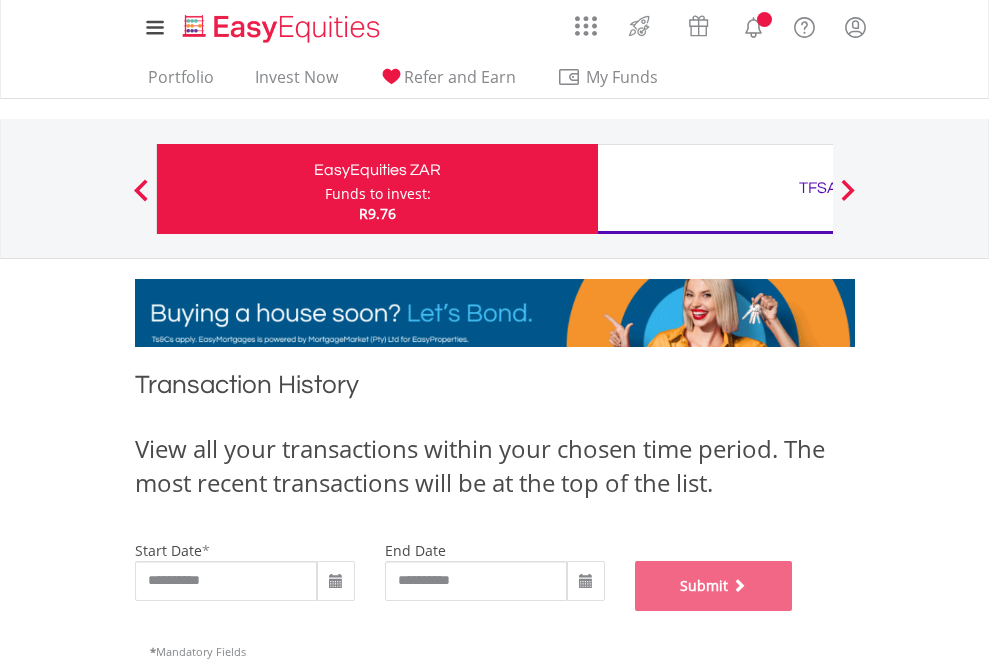 scroll, scrollTop: 811, scrollLeft: 0, axis: vertical 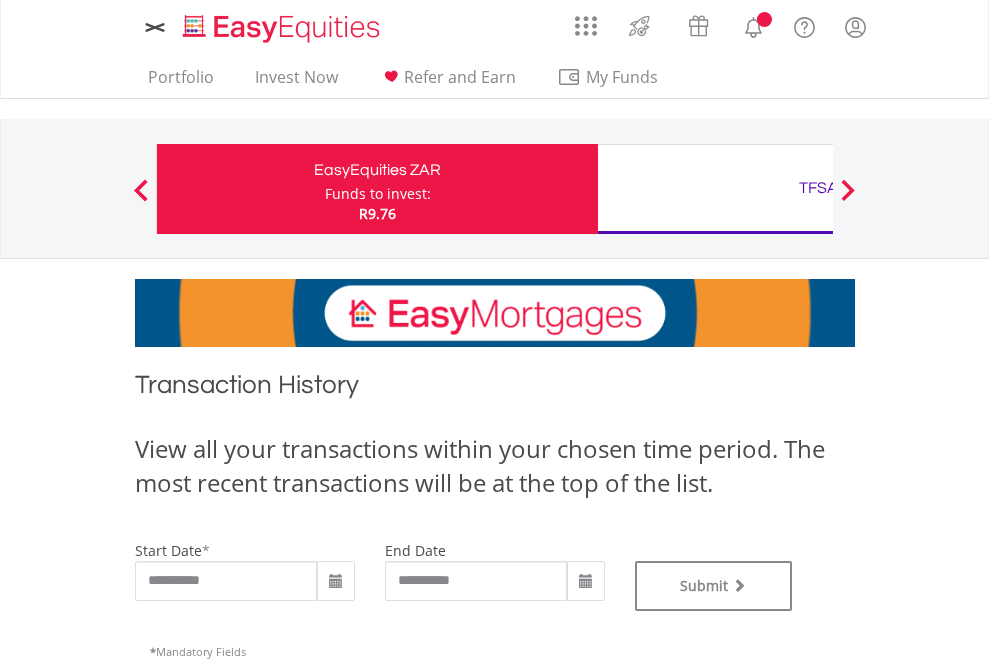 click on "TFSA" at bounding box center [818, 188] 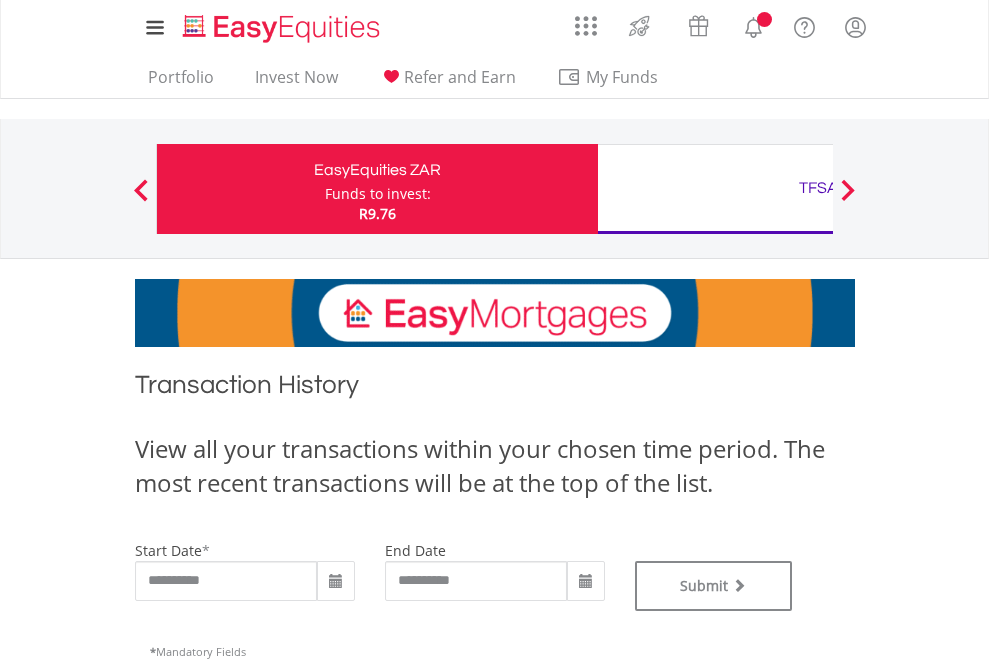 type on "**********" 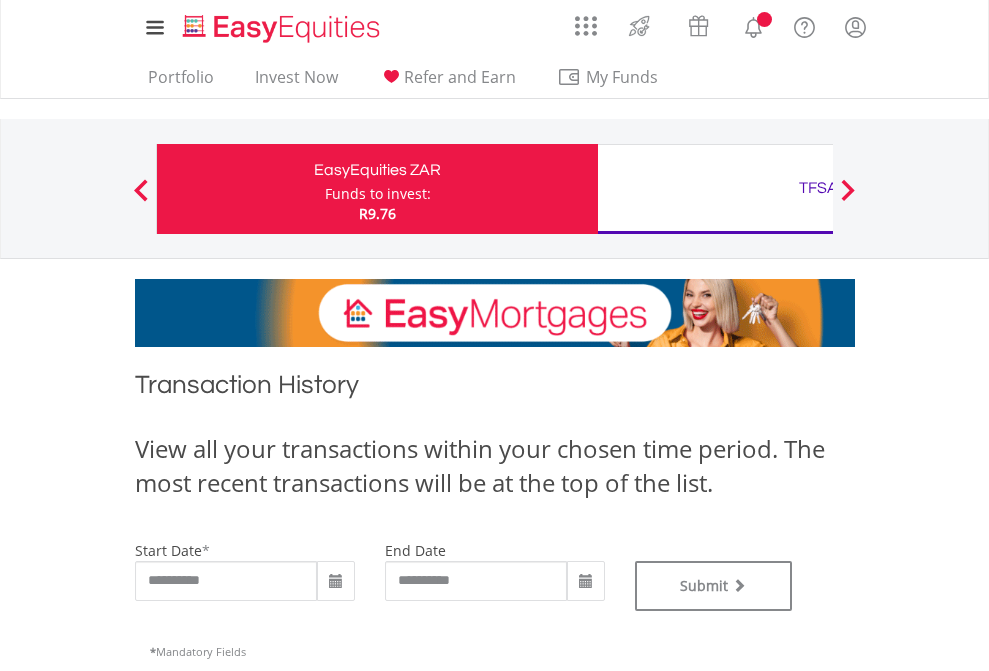 type on "**********" 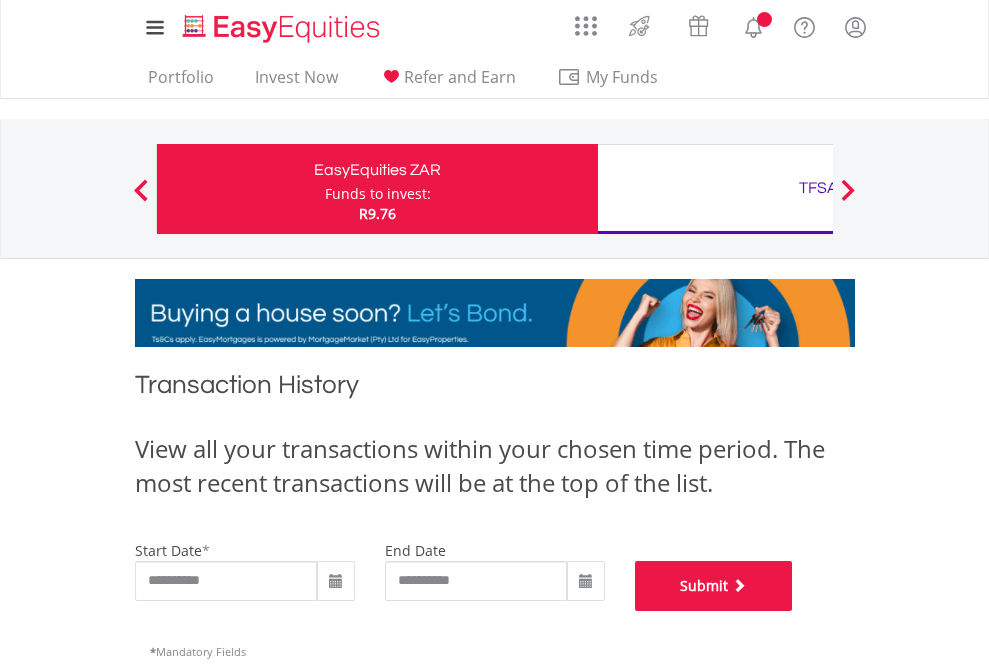 click on "Submit" at bounding box center (714, 586) 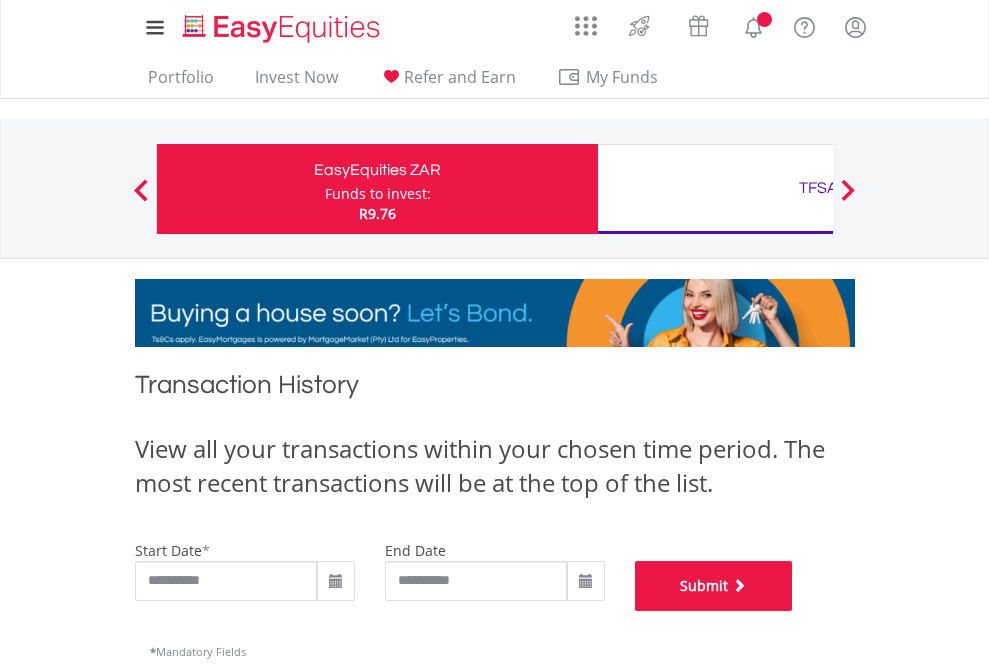 scroll, scrollTop: 811, scrollLeft: 0, axis: vertical 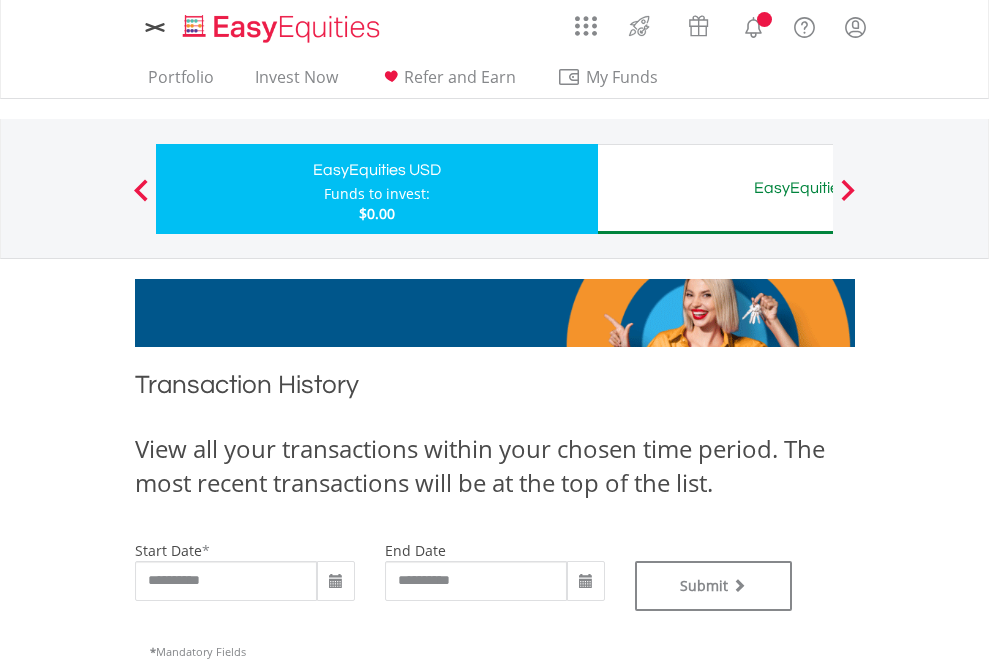 click on "EasyEquities AUD" at bounding box center [818, 188] 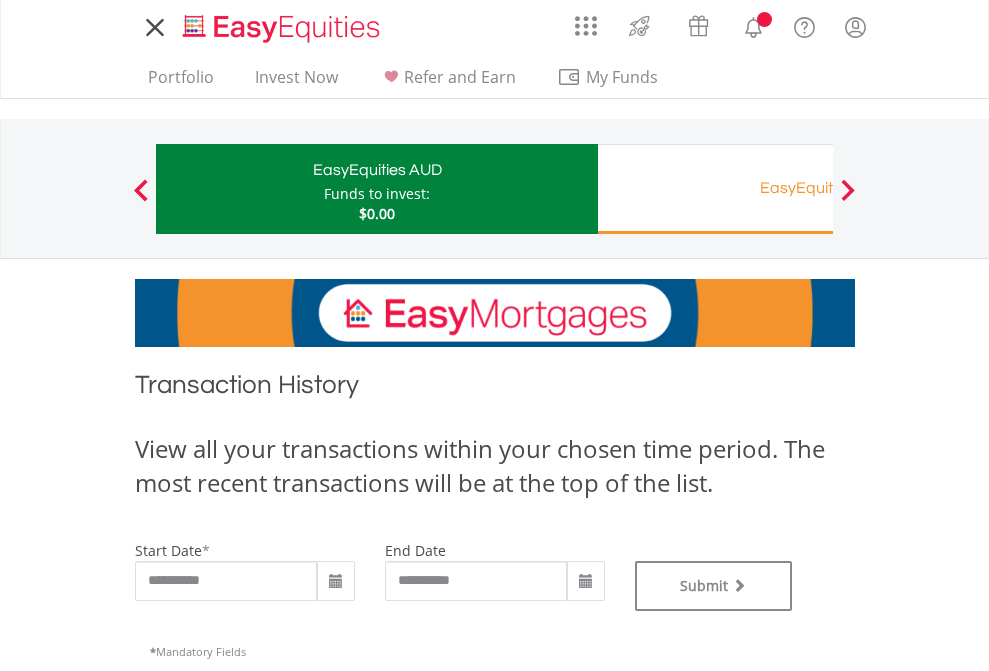 scroll, scrollTop: 0, scrollLeft: 0, axis: both 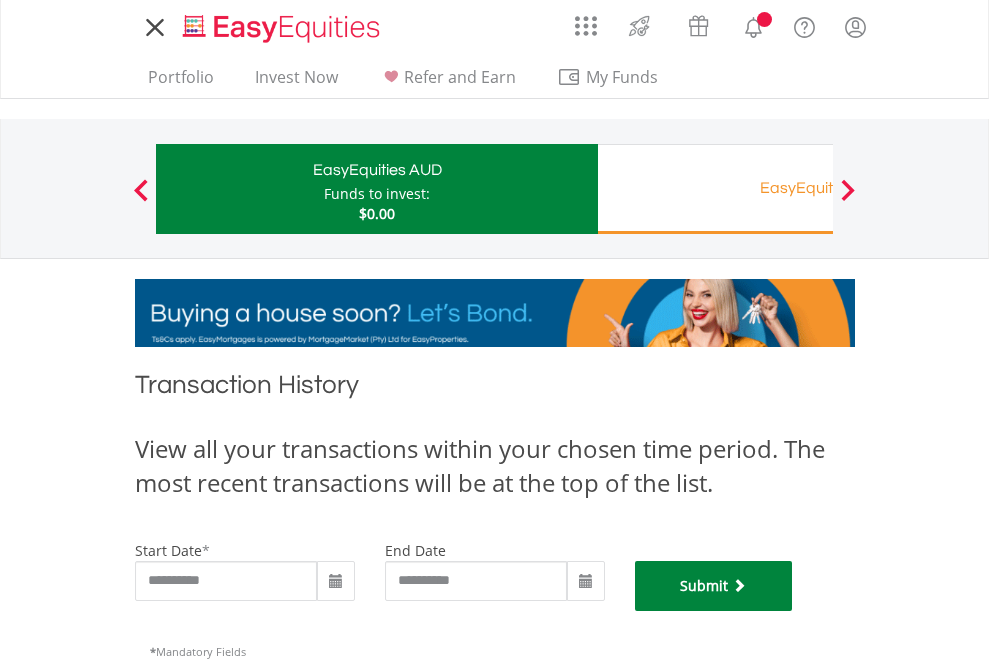 click on "Submit" at bounding box center (714, 586) 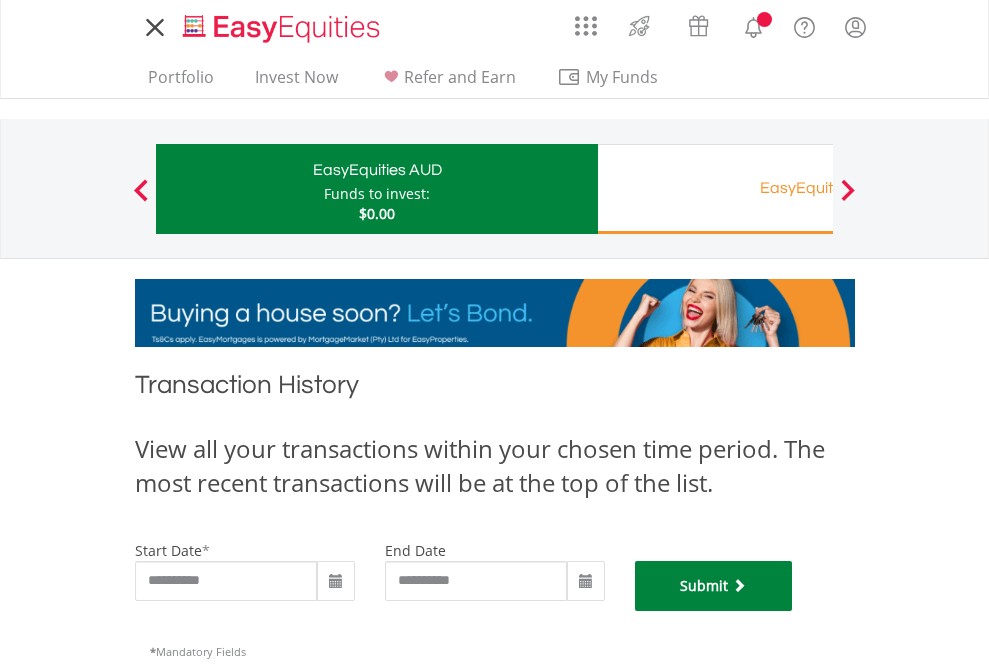 scroll, scrollTop: 811, scrollLeft: 0, axis: vertical 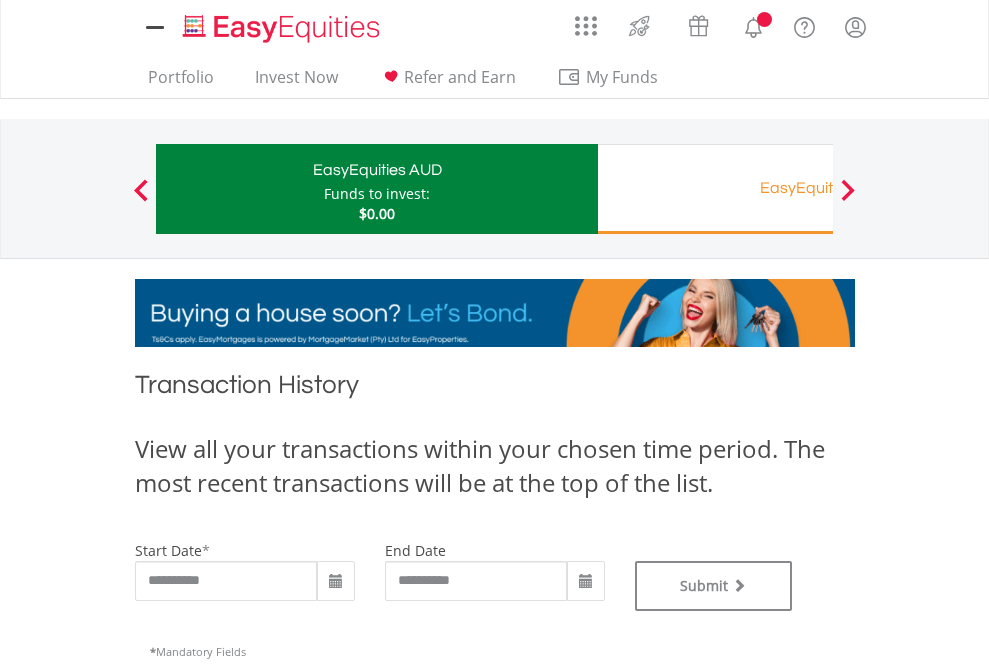 click on "EasyEquities RA" at bounding box center [818, 188] 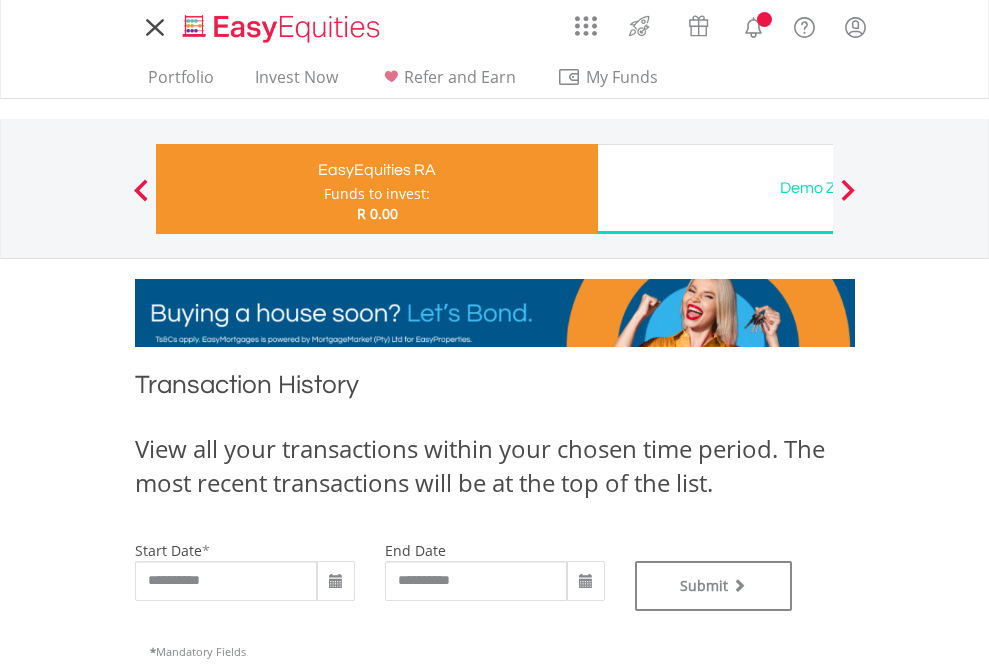 scroll, scrollTop: 0, scrollLeft: 0, axis: both 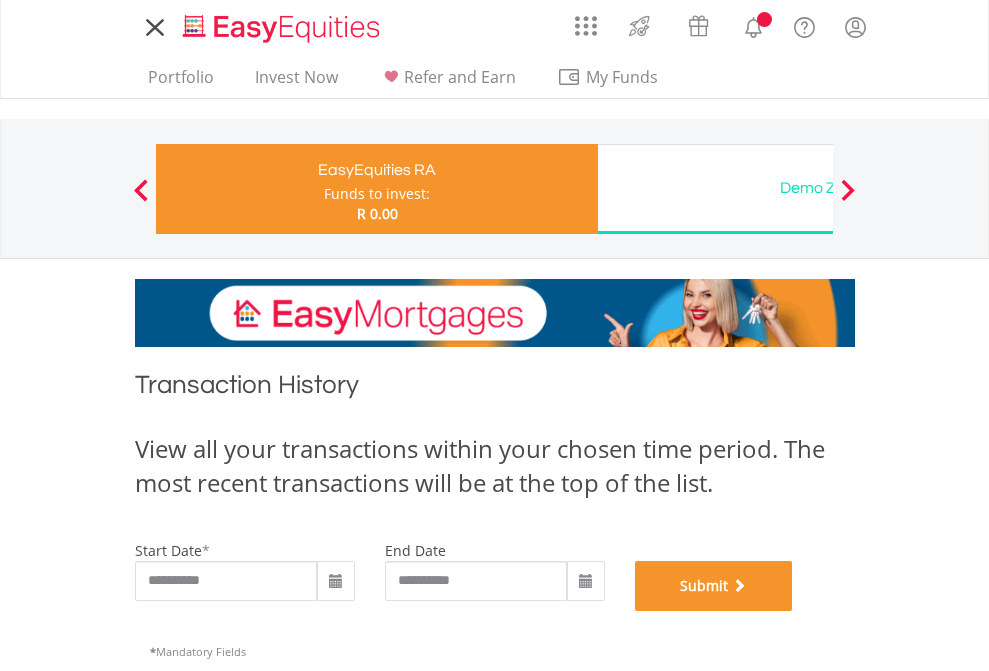 click on "Submit" at bounding box center [714, 586] 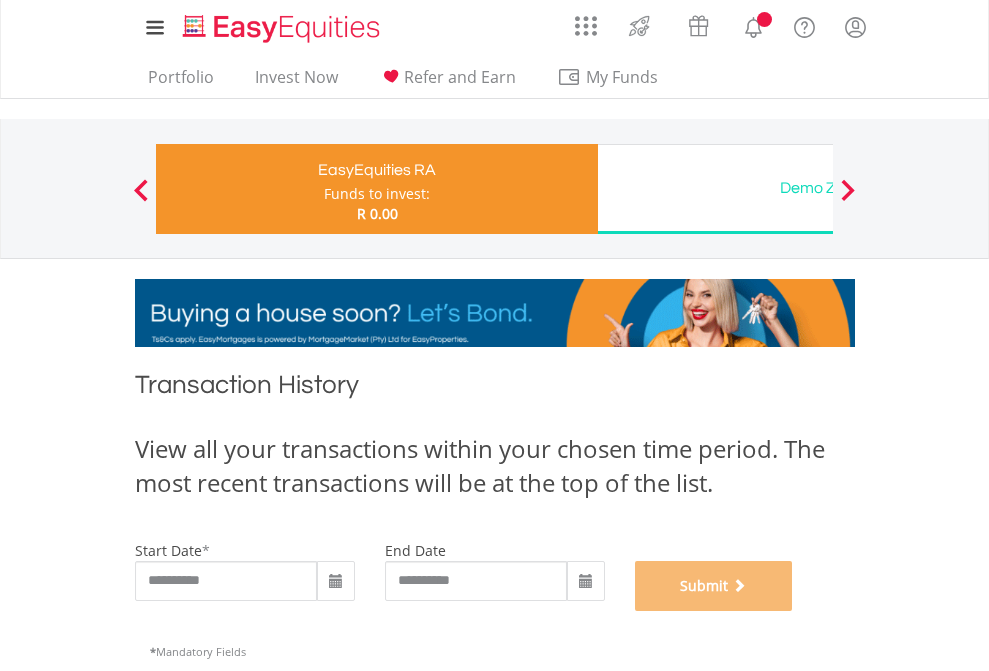 scroll, scrollTop: 811, scrollLeft: 0, axis: vertical 